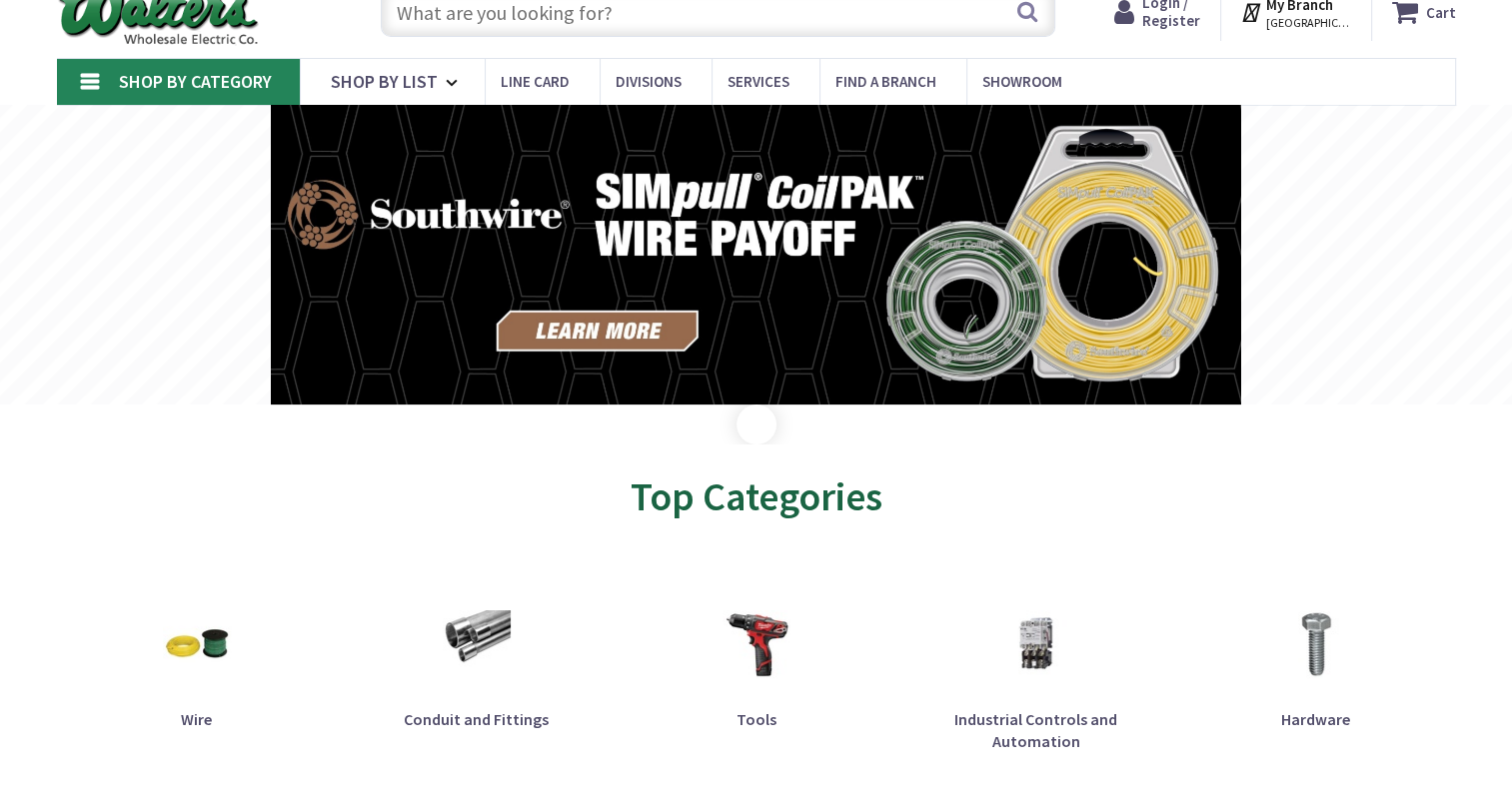 scroll, scrollTop: 74, scrollLeft: 0, axis: vertical 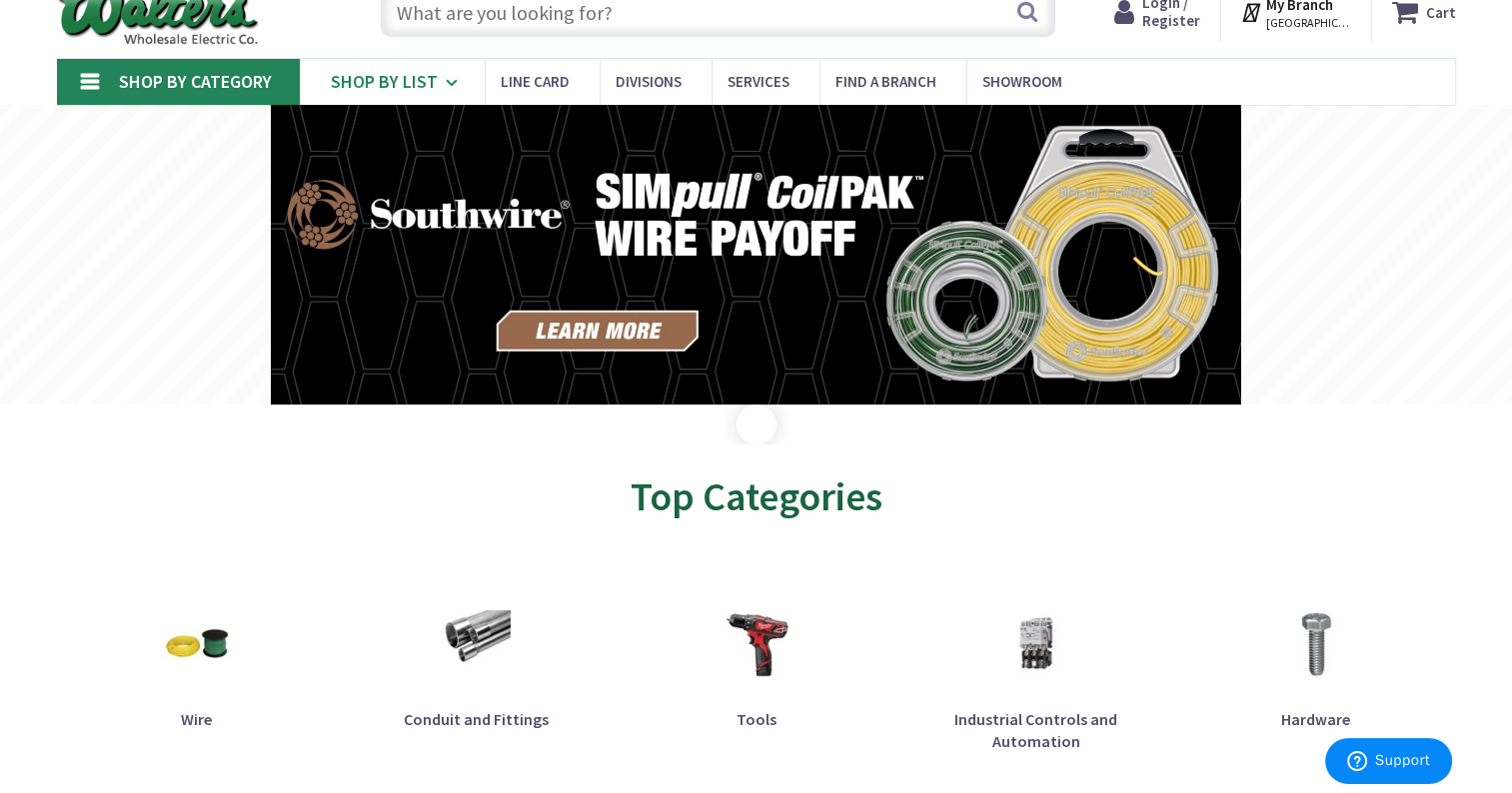 click on "Shop By List" at bounding box center [384, 81] 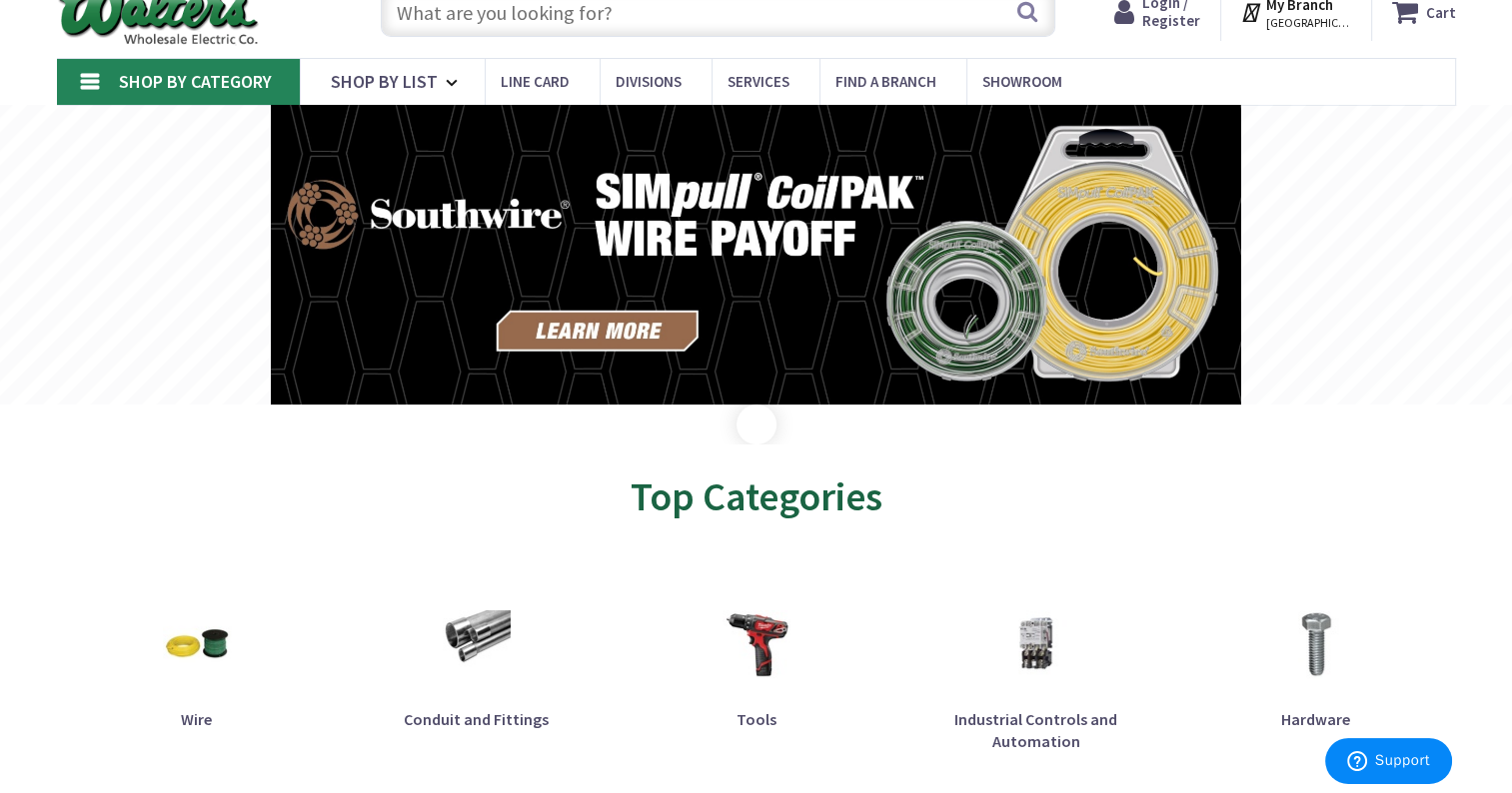 click on "Shop By Category" at bounding box center [195, 81] 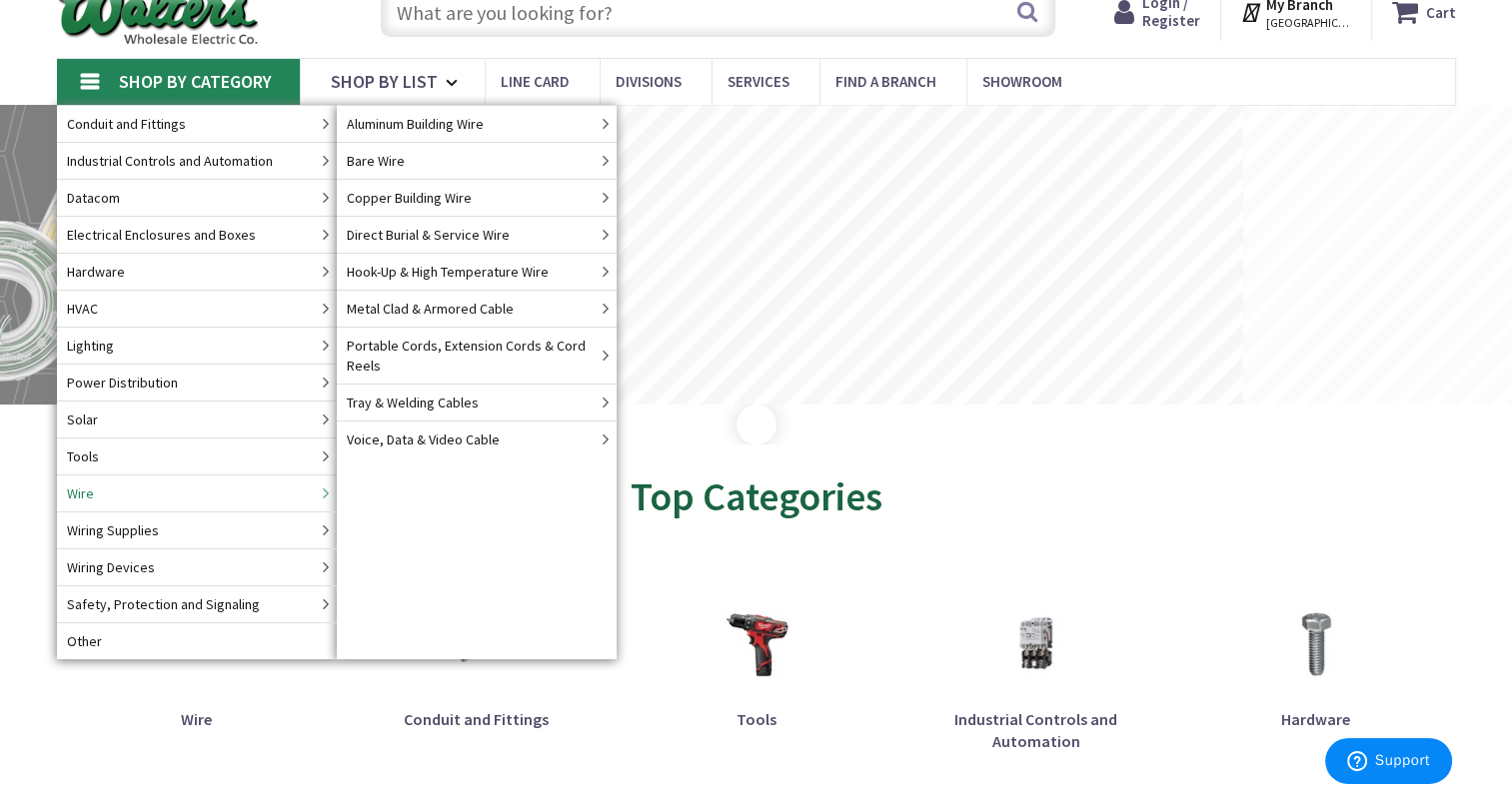 click on "Wire" at bounding box center (197, 492) 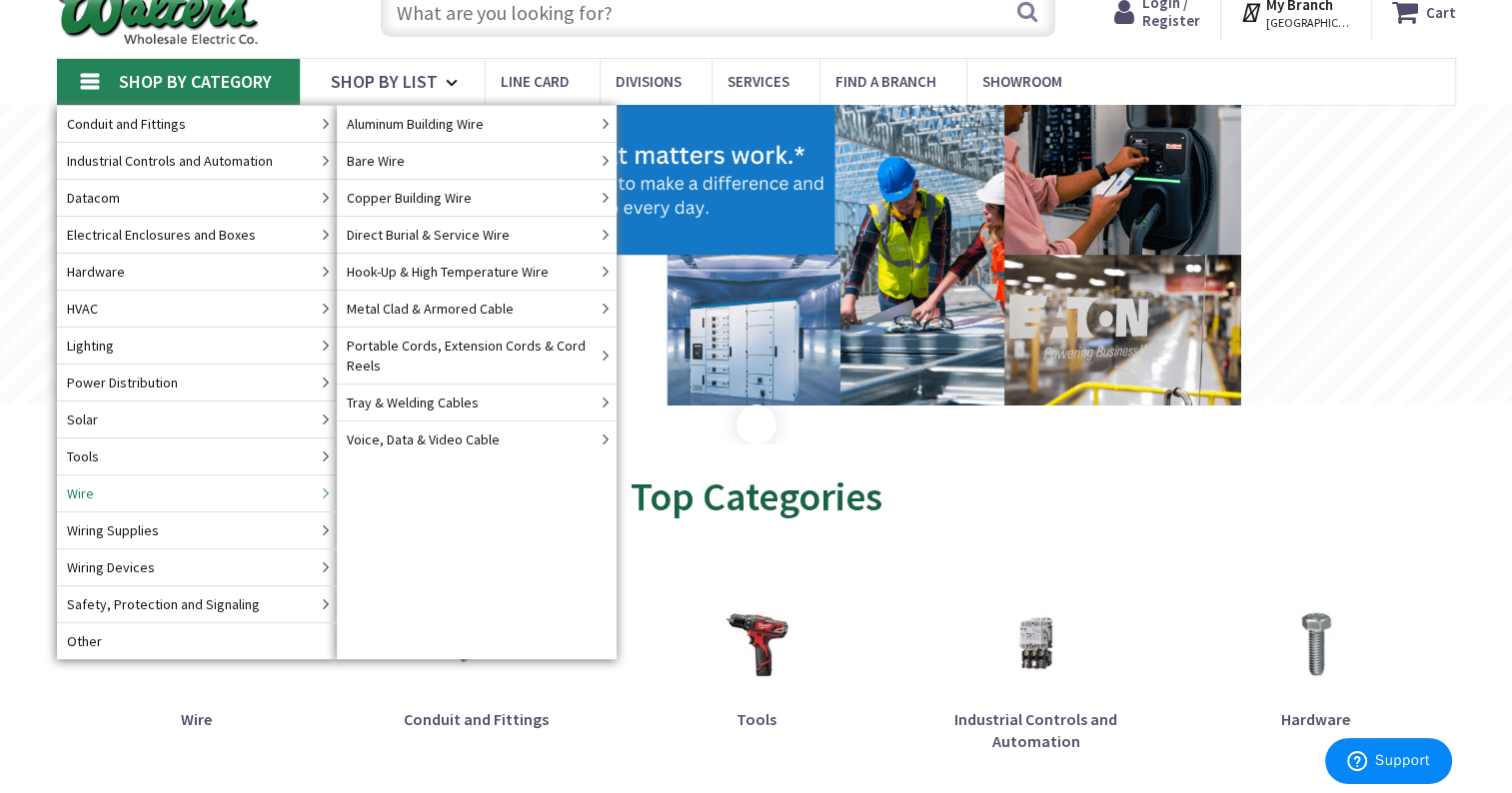 click on "Wire" at bounding box center [197, 492] 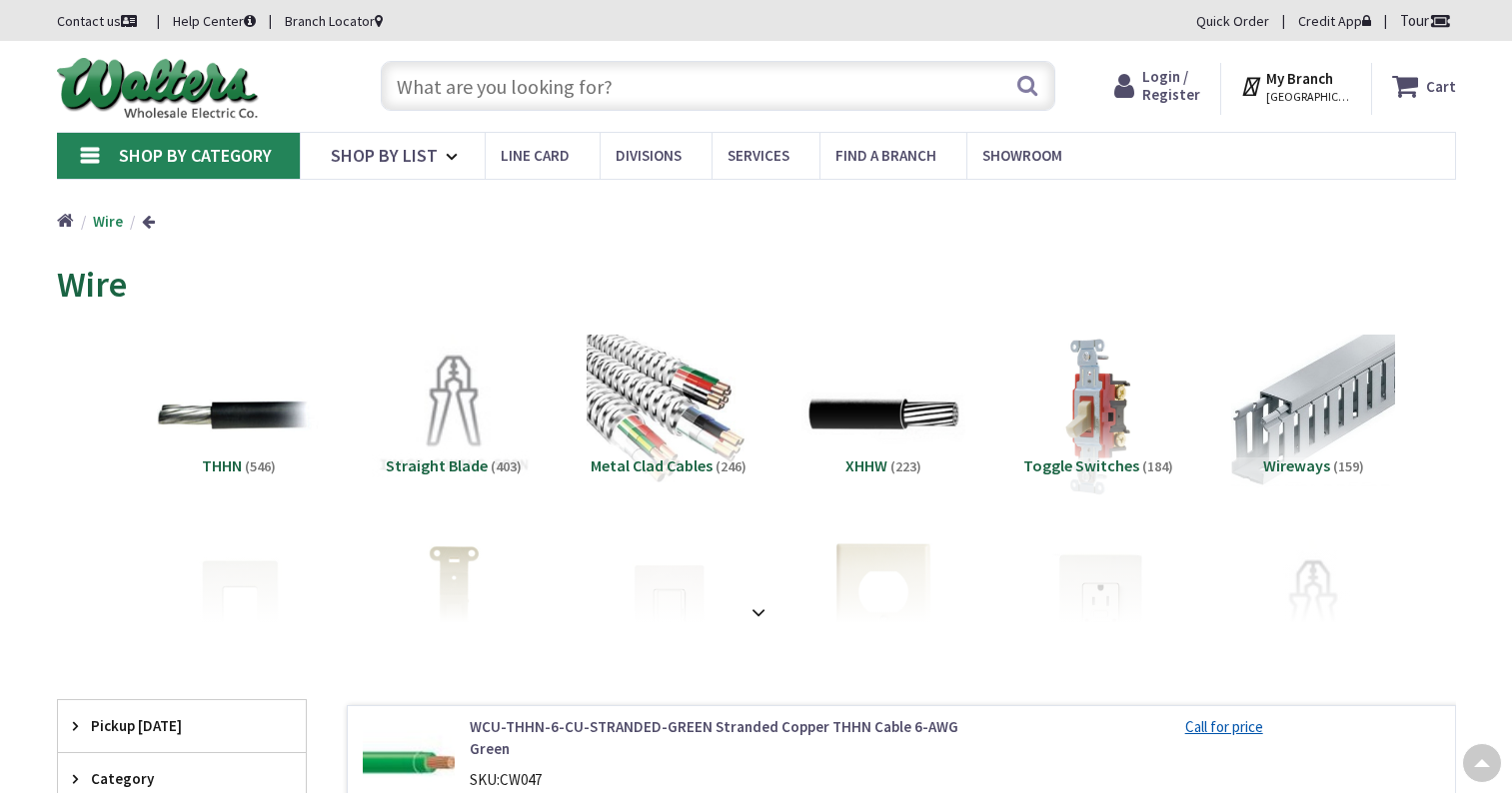 scroll, scrollTop: 302, scrollLeft: 0, axis: vertical 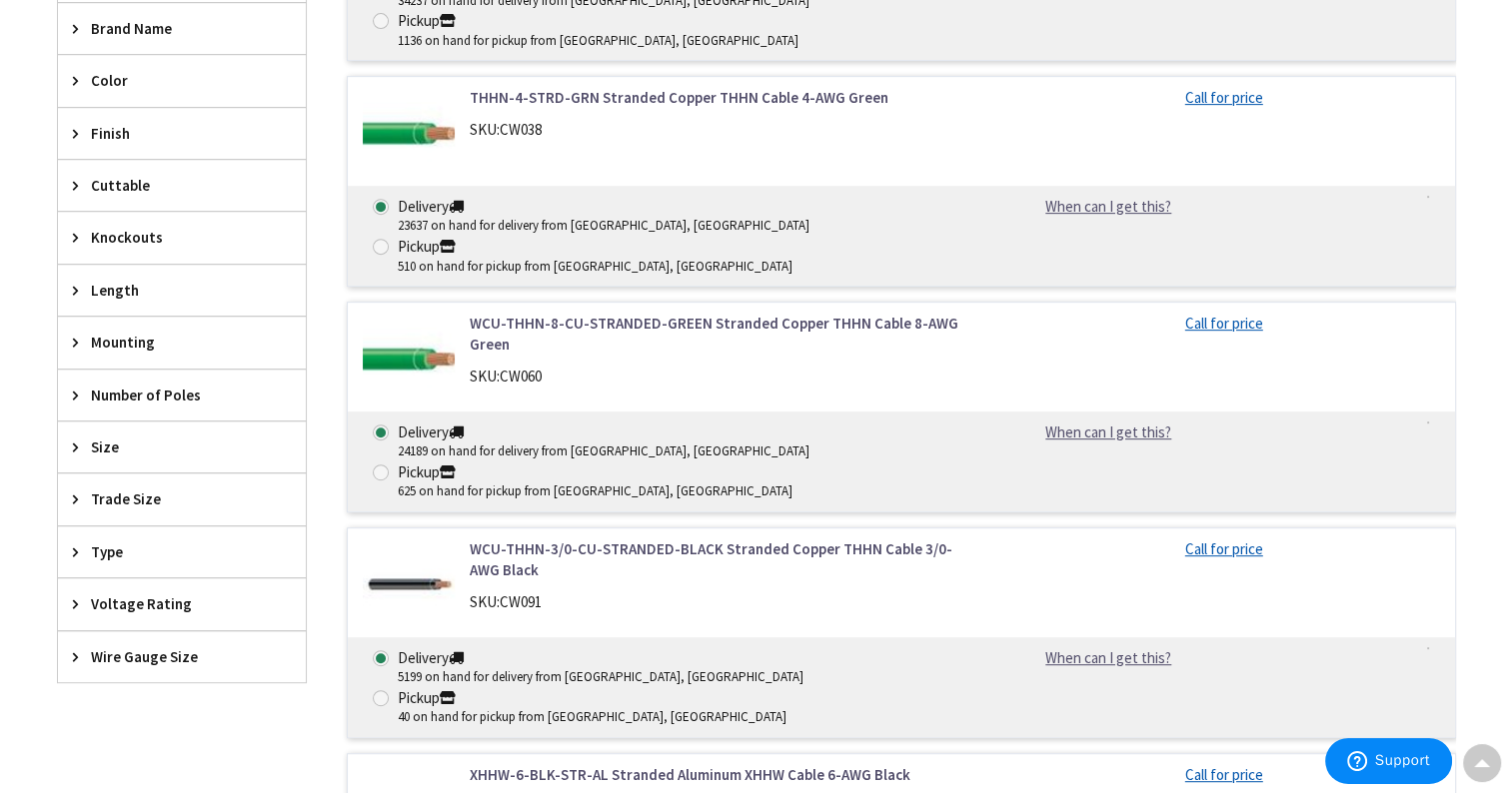click on "Type" at bounding box center (172, 551) 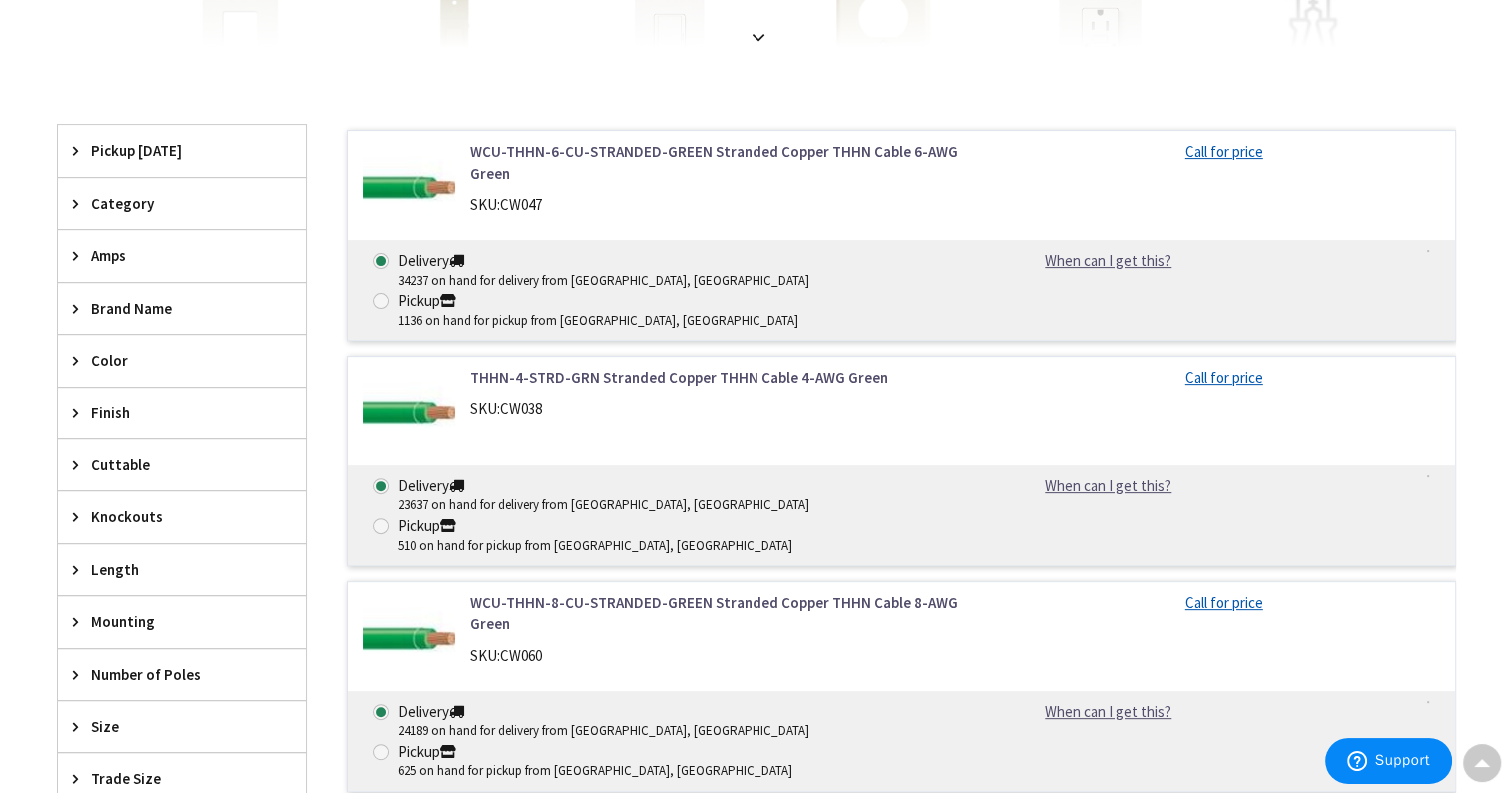 scroll, scrollTop: 574, scrollLeft: 0, axis: vertical 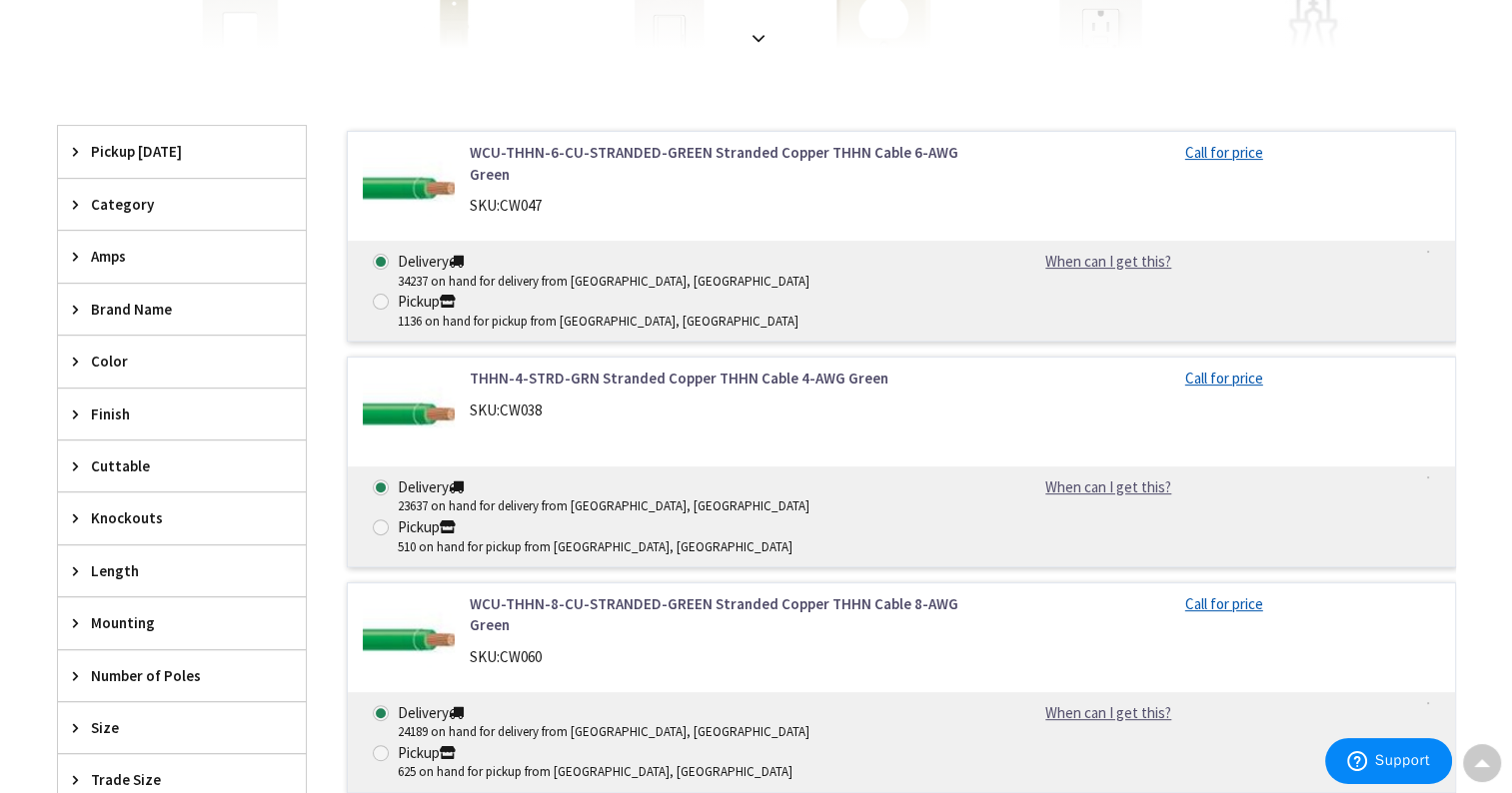 click on "Category" at bounding box center [182, 204] 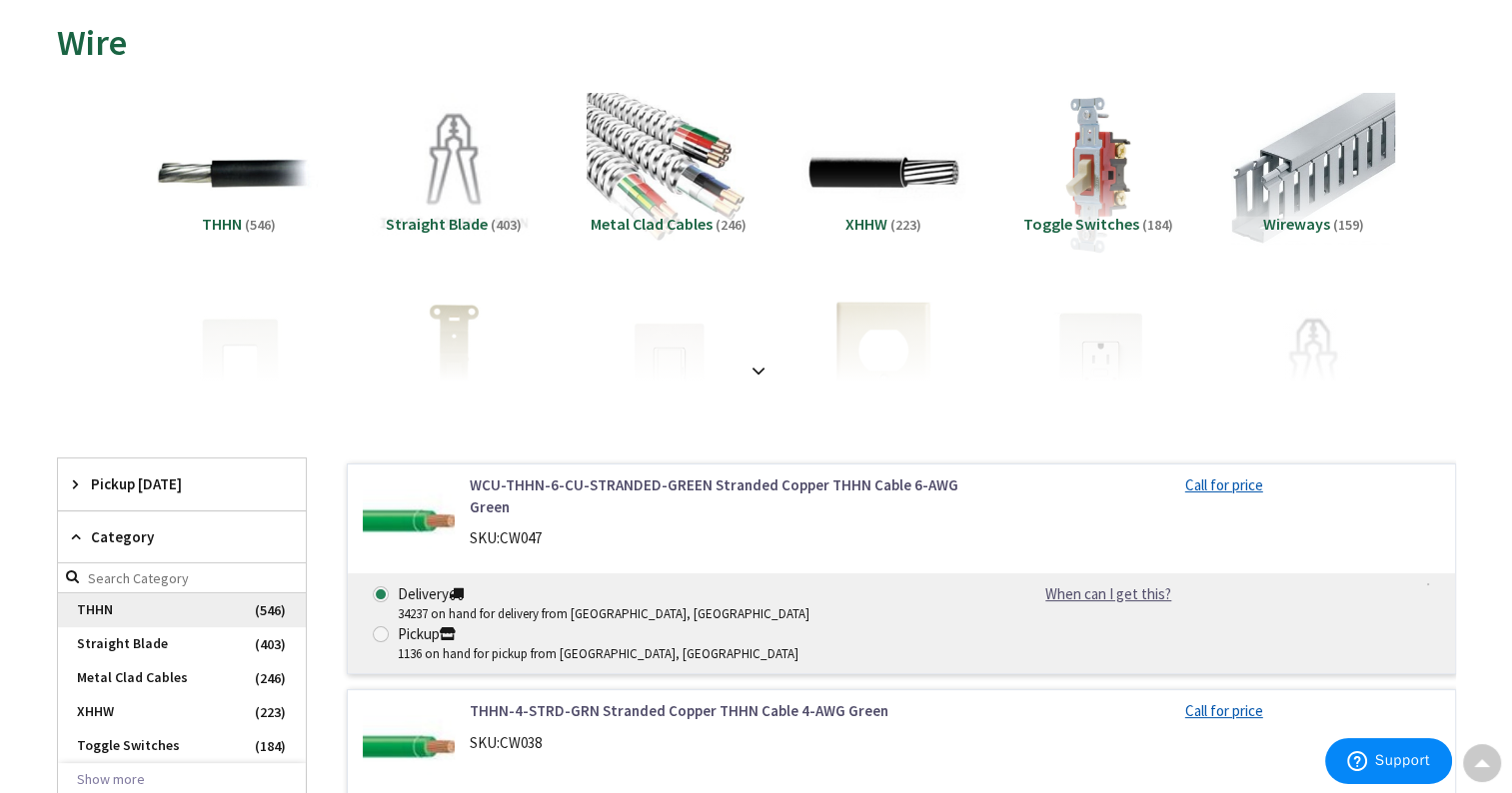scroll, scrollTop: 0, scrollLeft: 0, axis: both 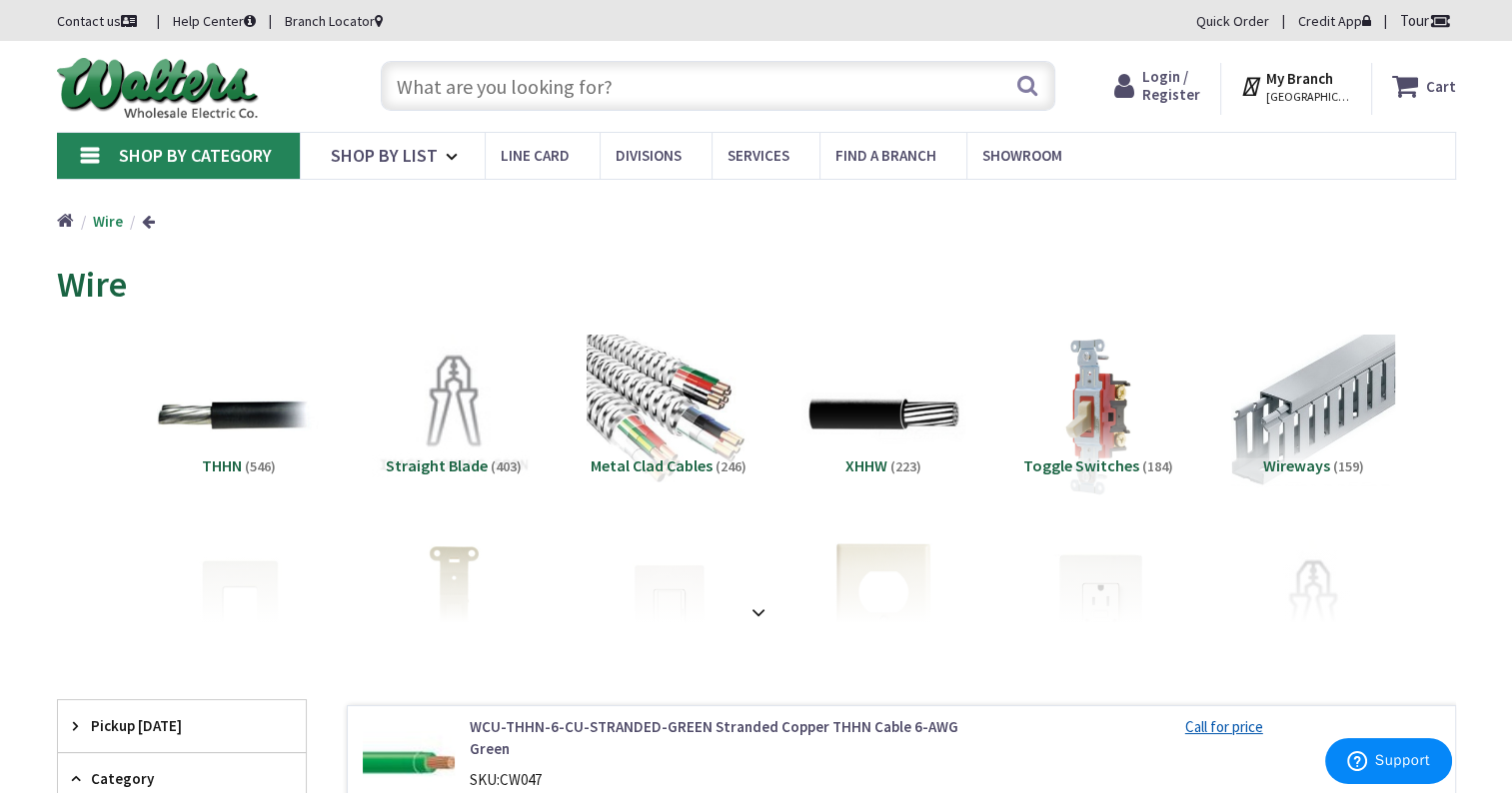 click at bounding box center (718, 86) 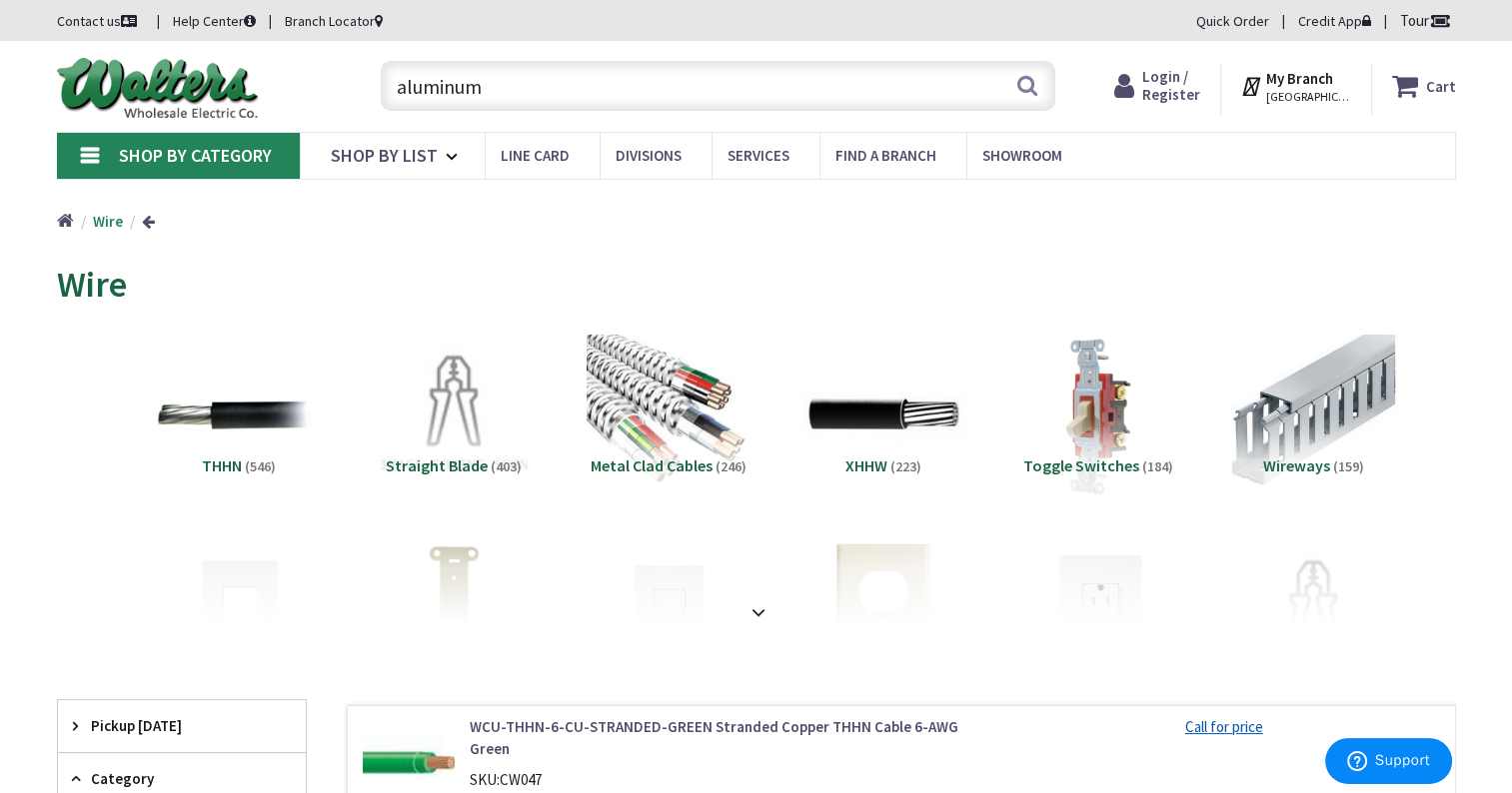 type on "aluminum" 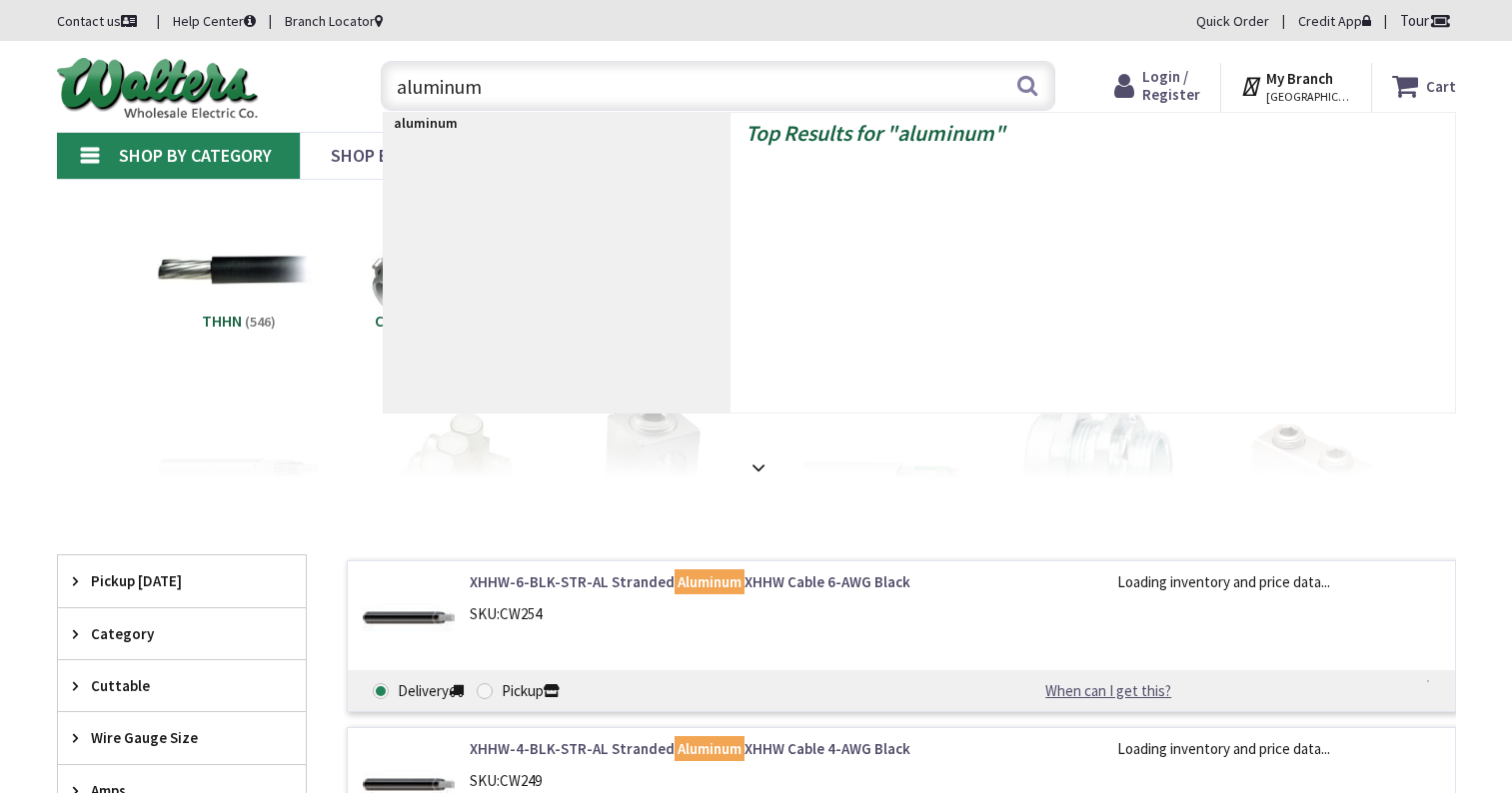 scroll, scrollTop: 0, scrollLeft: 0, axis: both 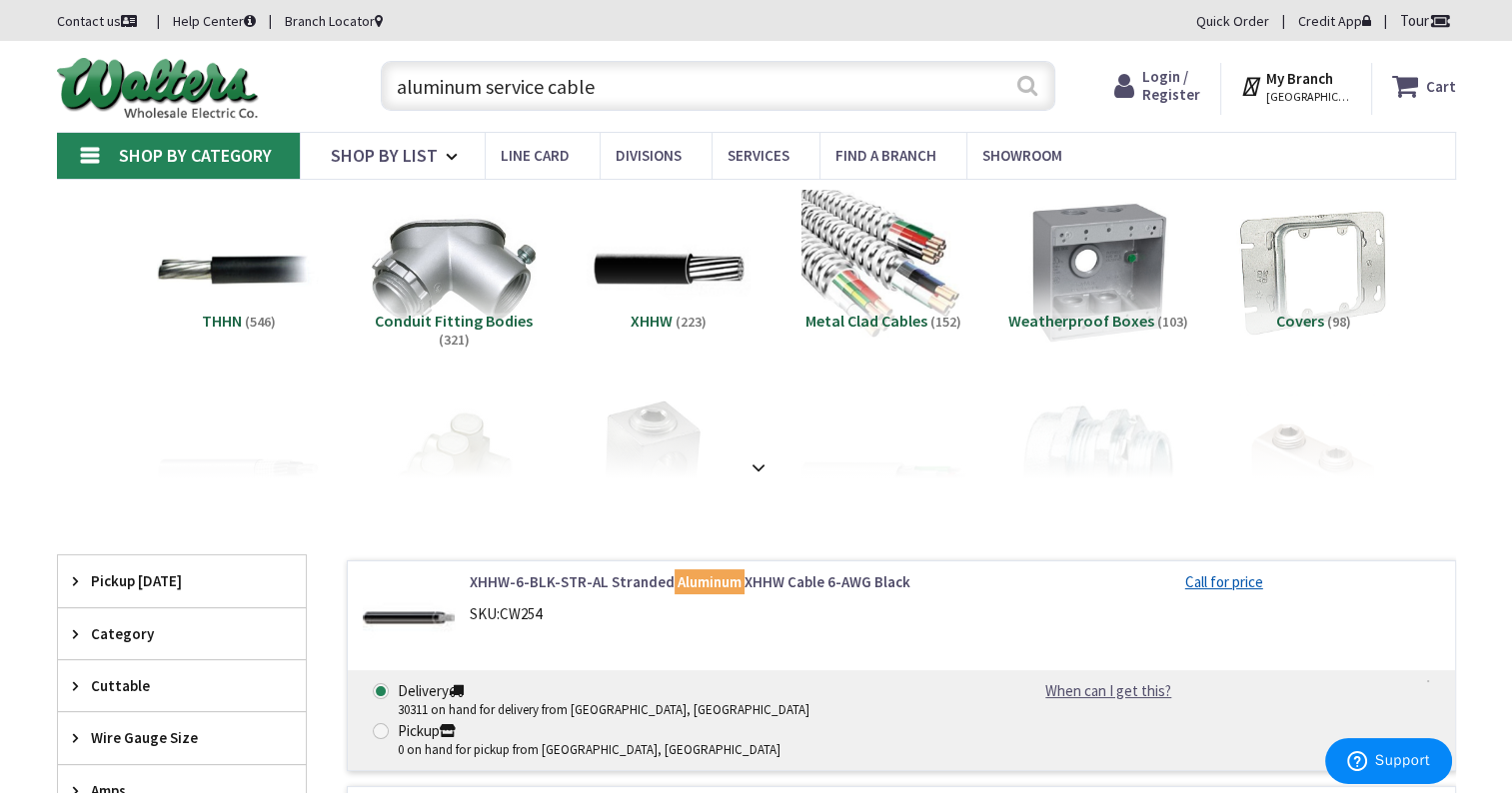 type on "aluminum service cable" 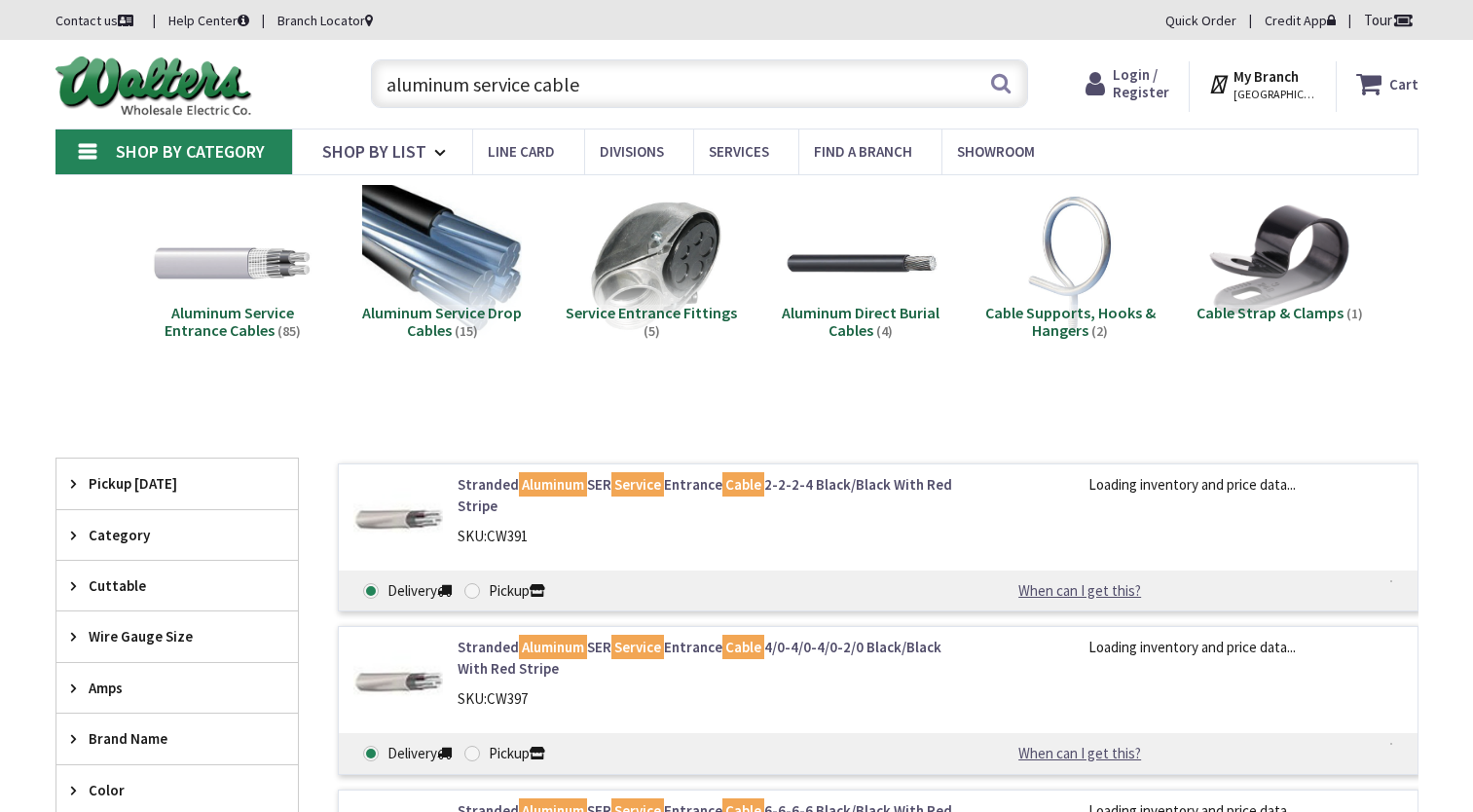 scroll, scrollTop: 0, scrollLeft: 0, axis: both 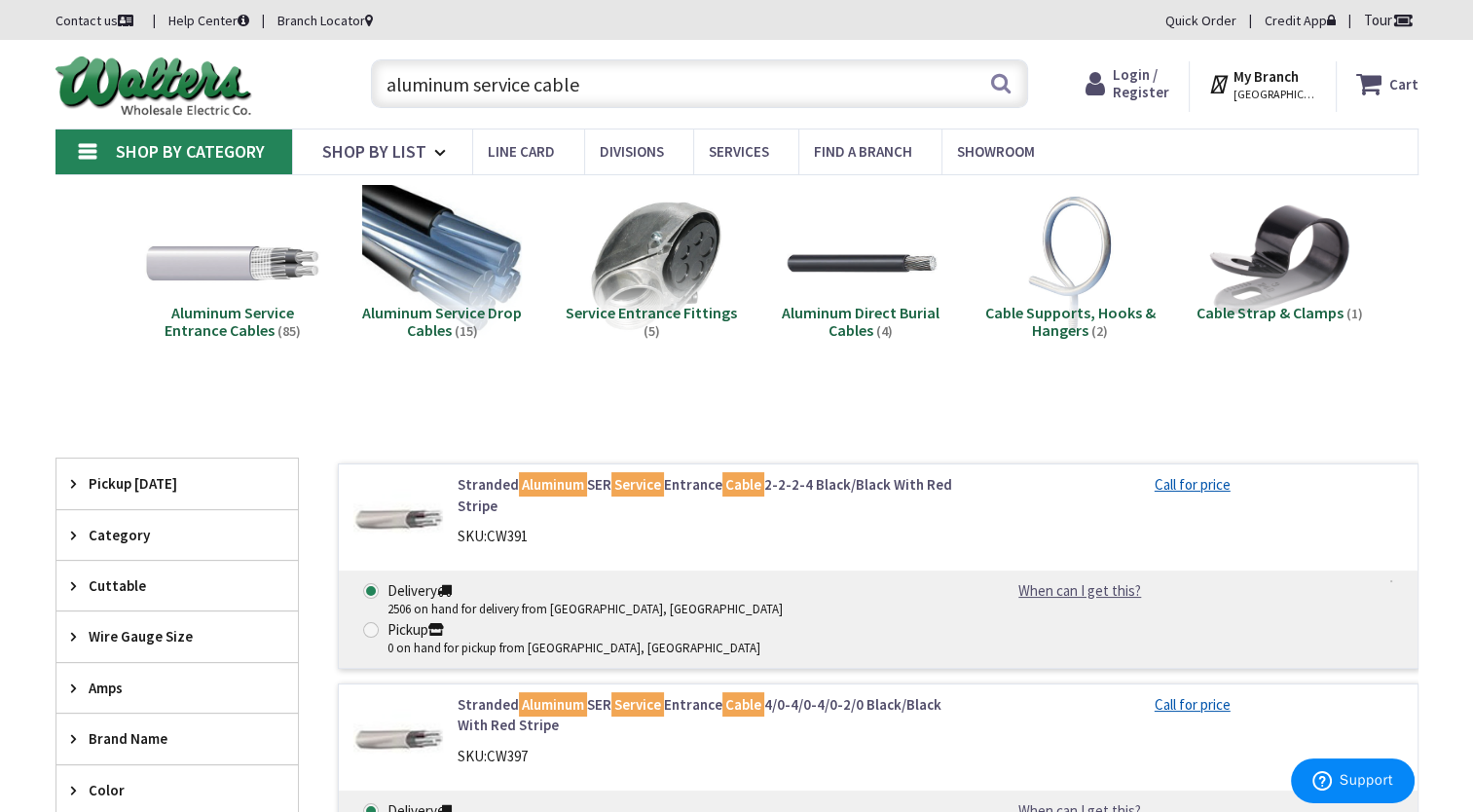 click at bounding box center (232, 263) 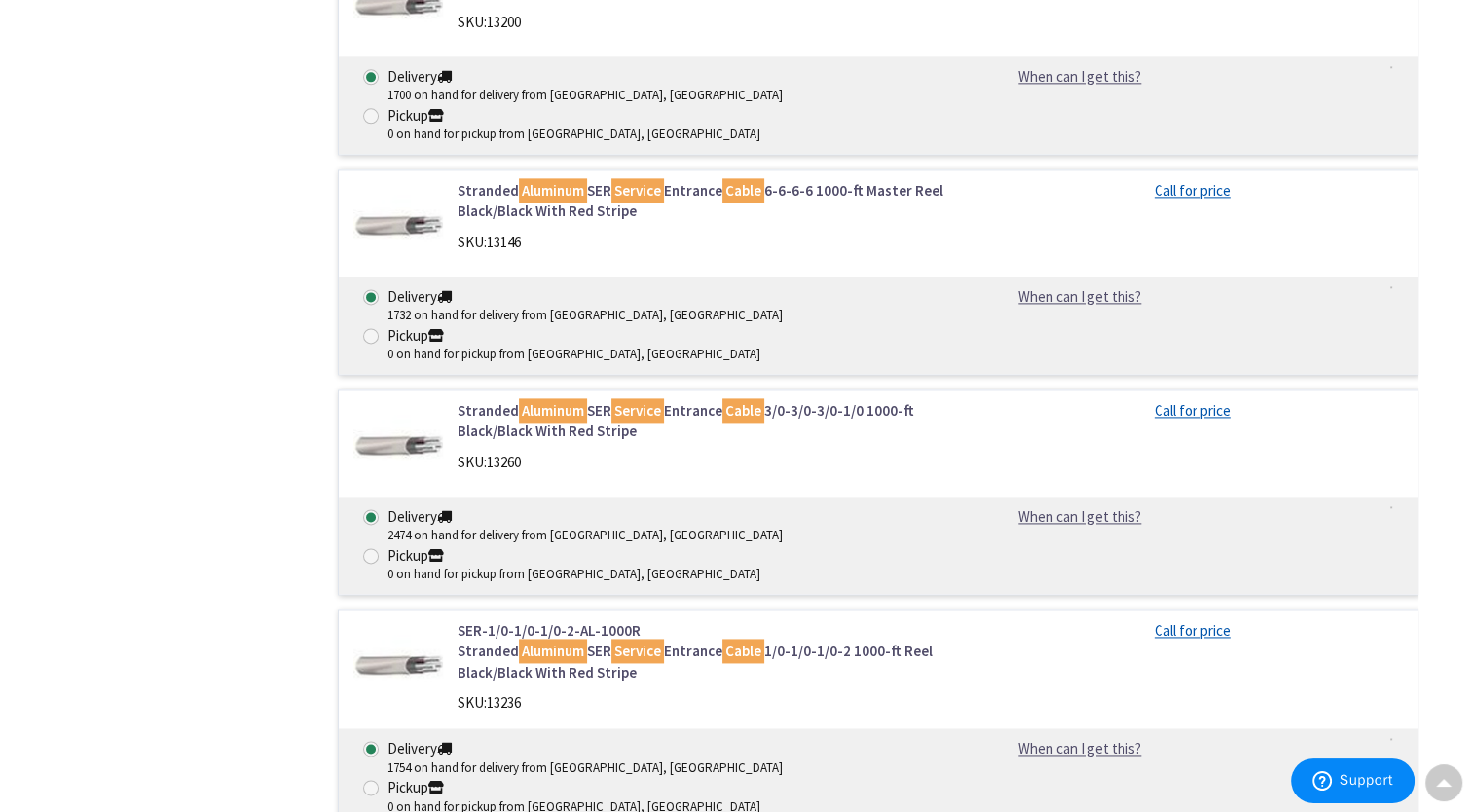 scroll, scrollTop: 2520, scrollLeft: 0, axis: vertical 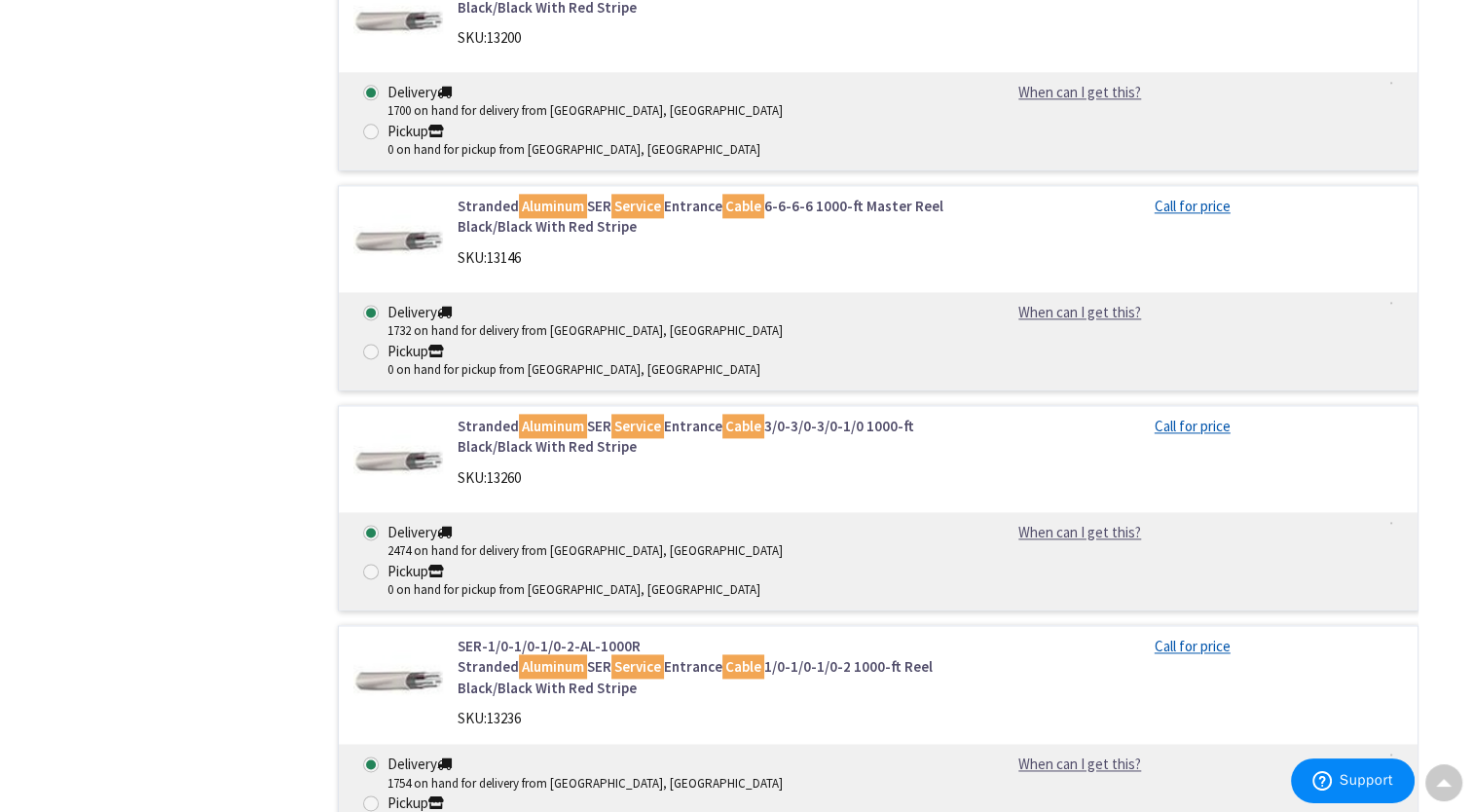 click on "SER-1/0-1/0-1/0-2-AL-1000R Stranded  Aluminum  SER  Service  Entrance  Cable  1/0-1/0-1/0-2 1000-ft Reel Black/Black With Red Stripe" at bounding box center [705, 667] 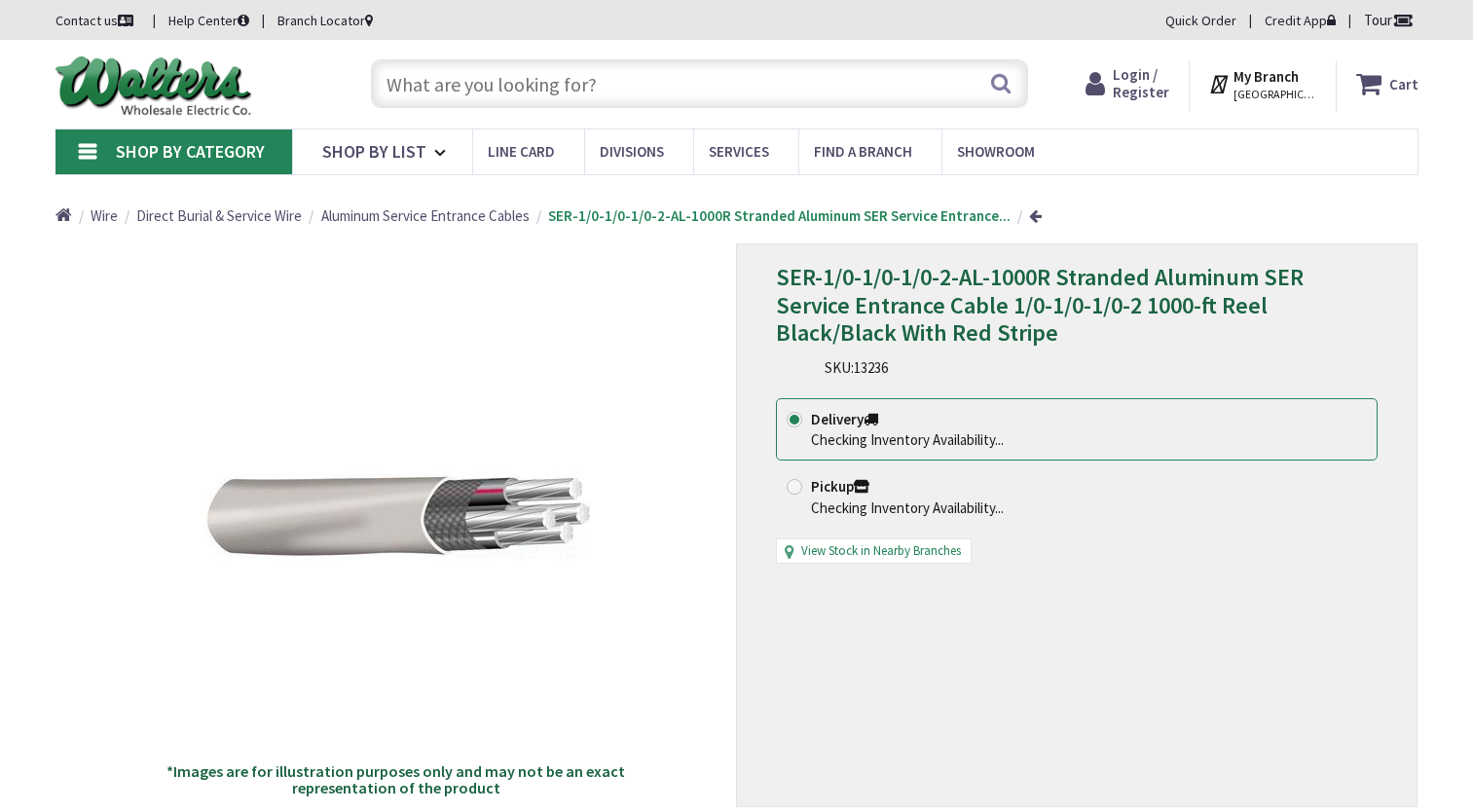scroll, scrollTop: 0, scrollLeft: 0, axis: both 